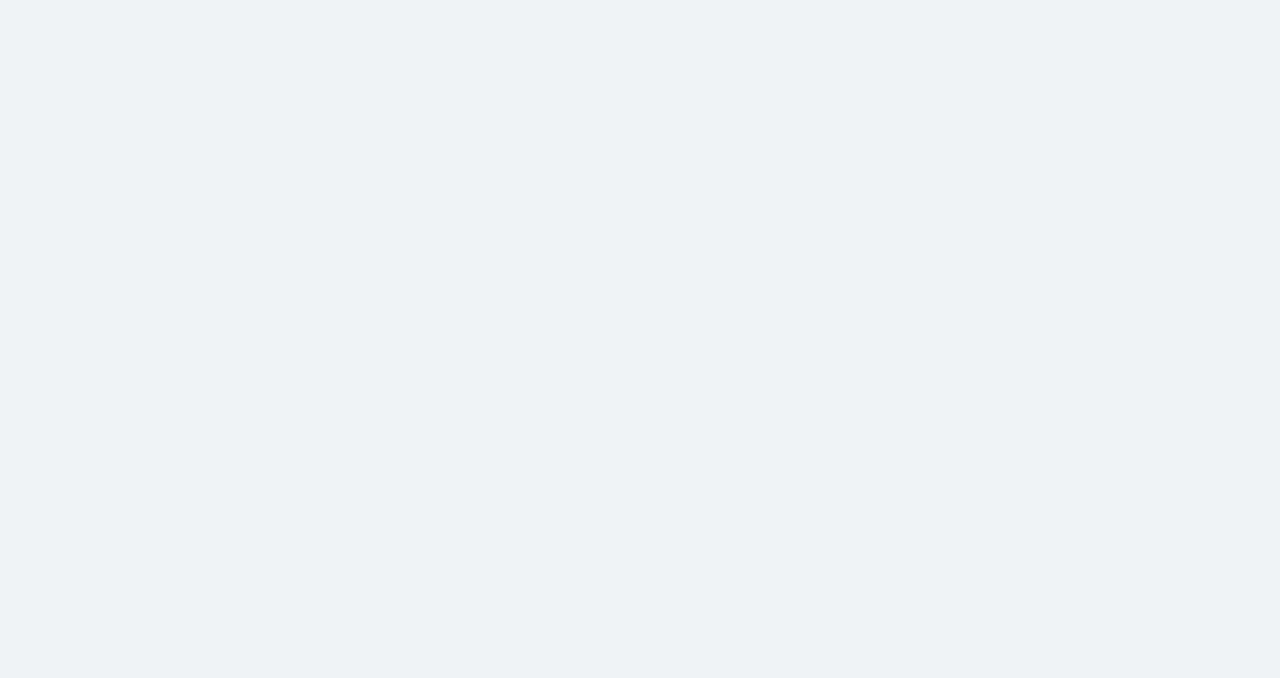 scroll, scrollTop: 0, scrollLeft: 0, axis: both 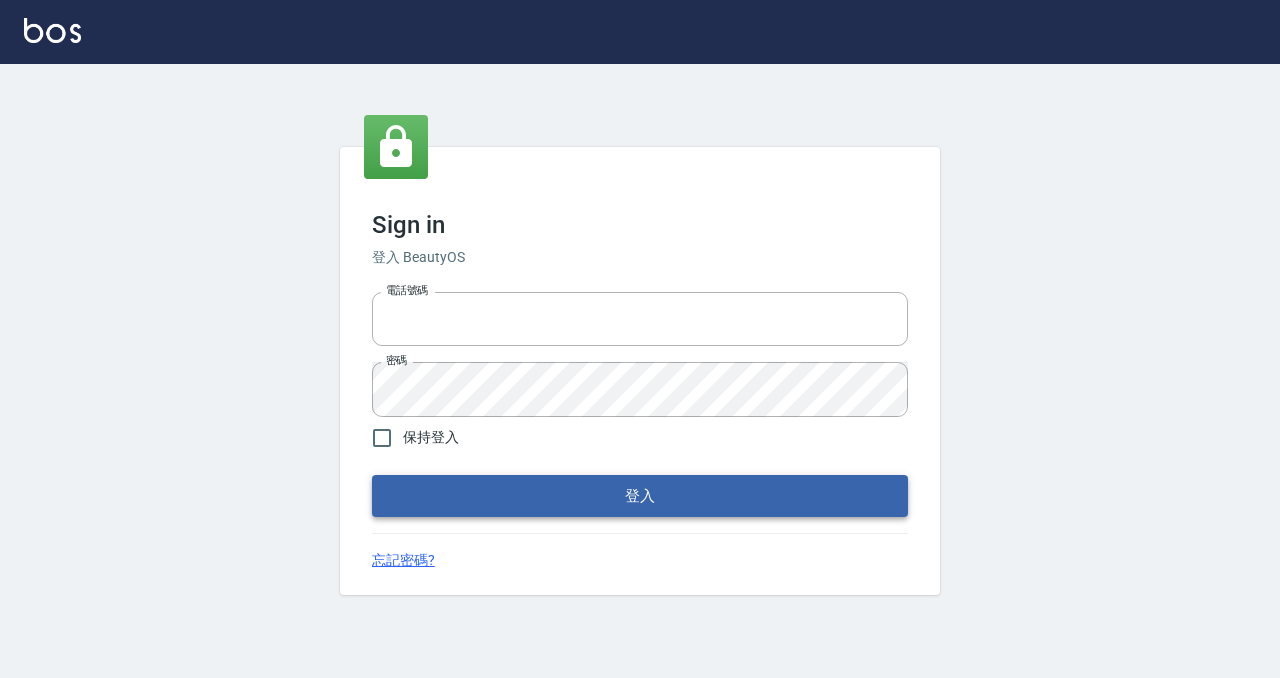 type on "devdev" 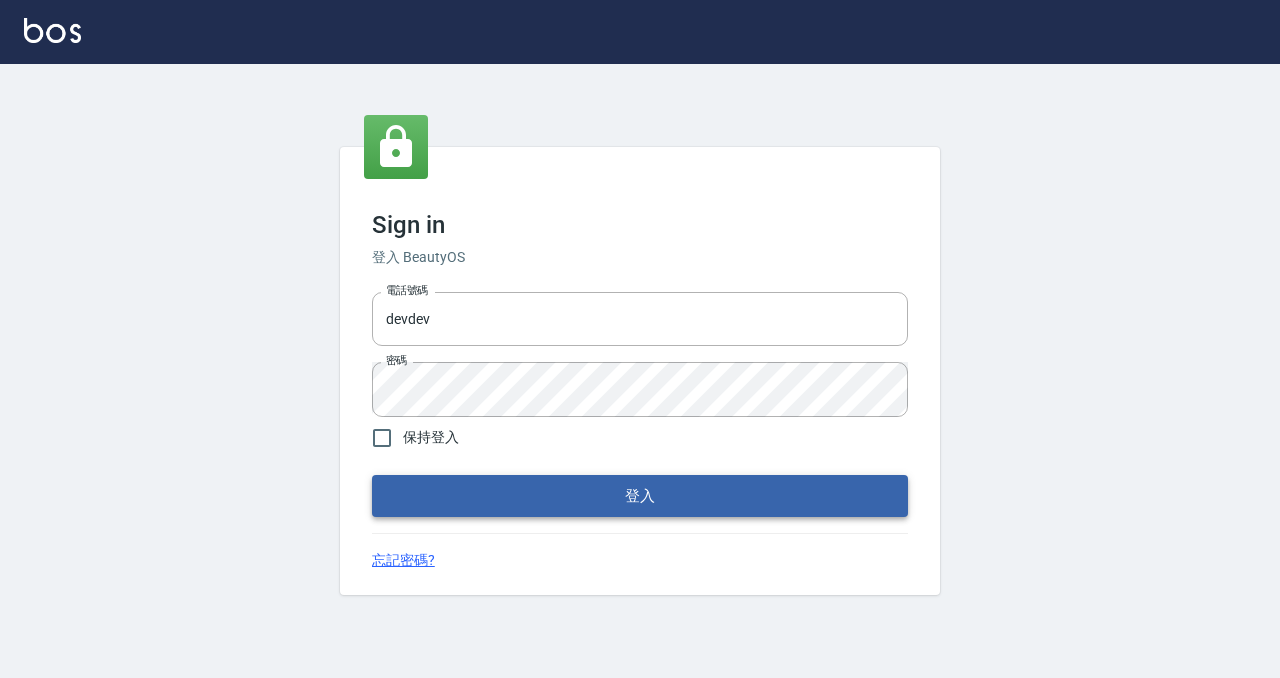 click on "登入" at bounding box center (640, 496) 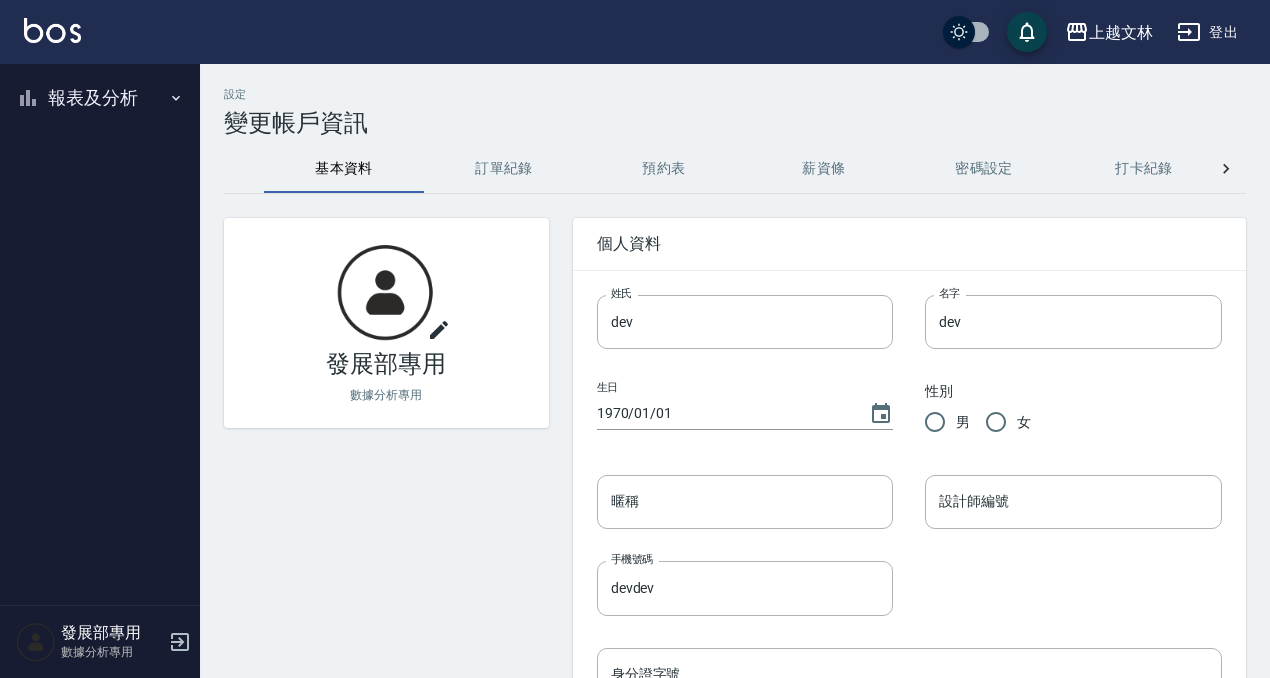 click on "報表及分析" at bounding box center [100, 98] 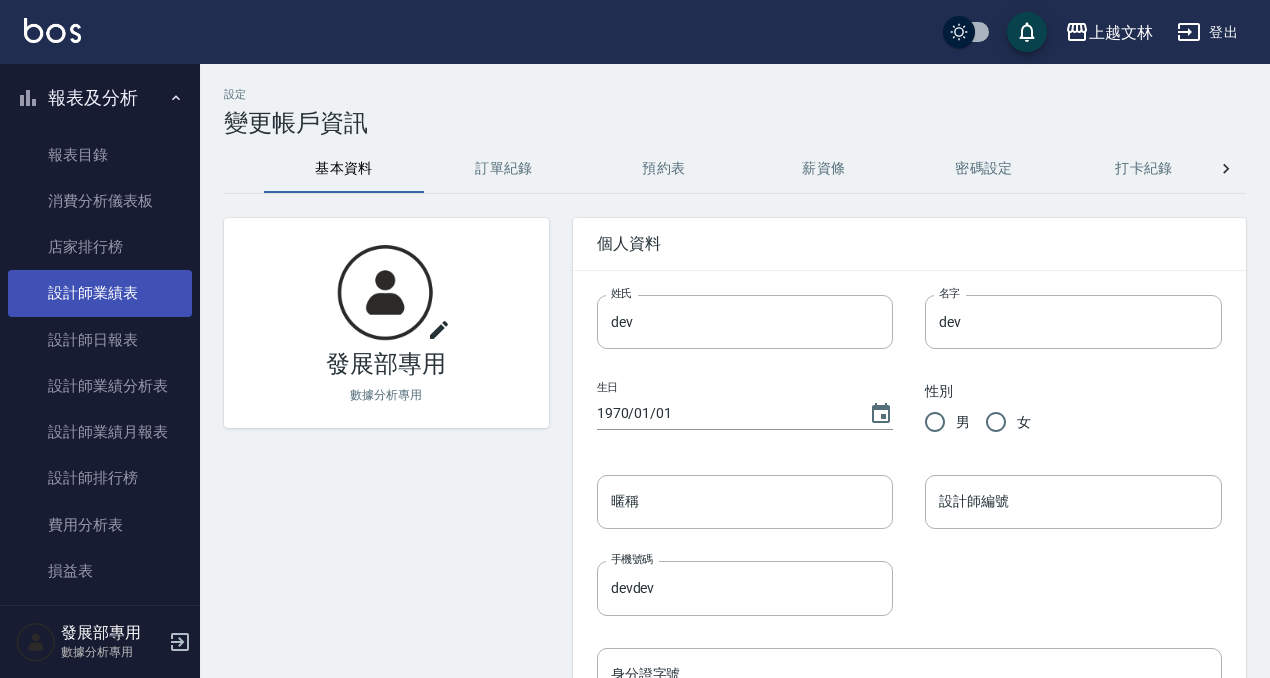 click on "設計師業績表" at bounding box center [100, 293] 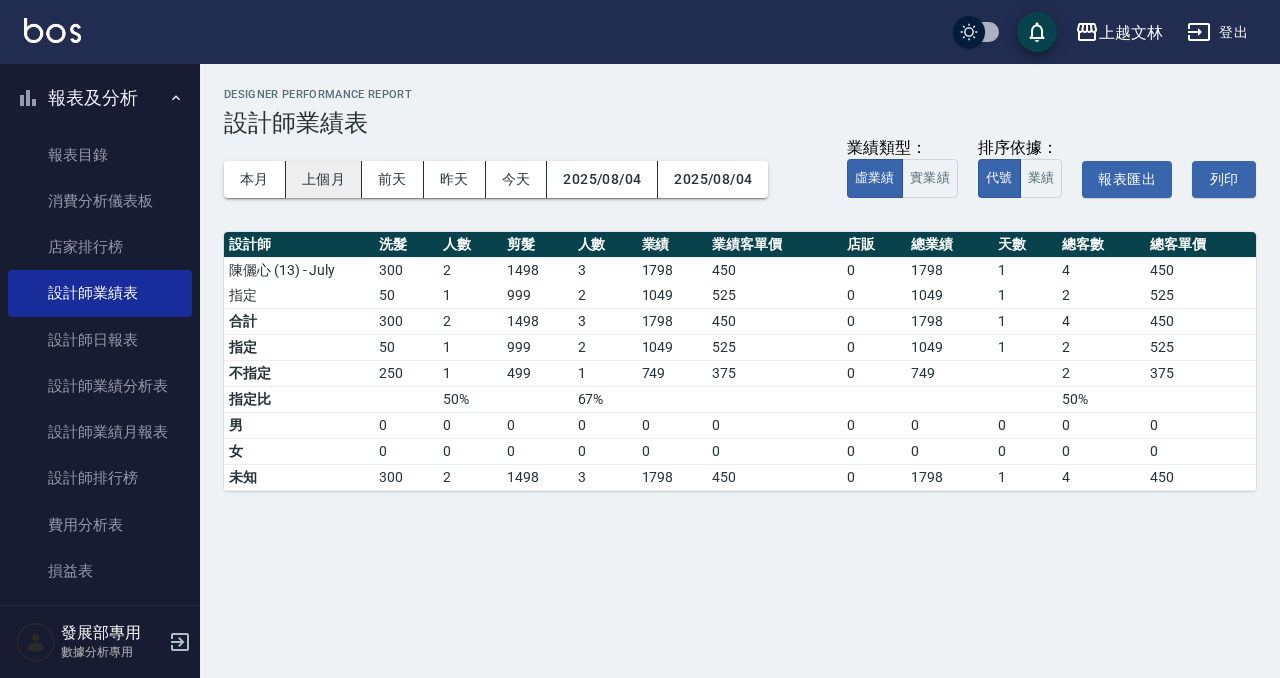 click on "上個月" at bounding box center (324, 179) 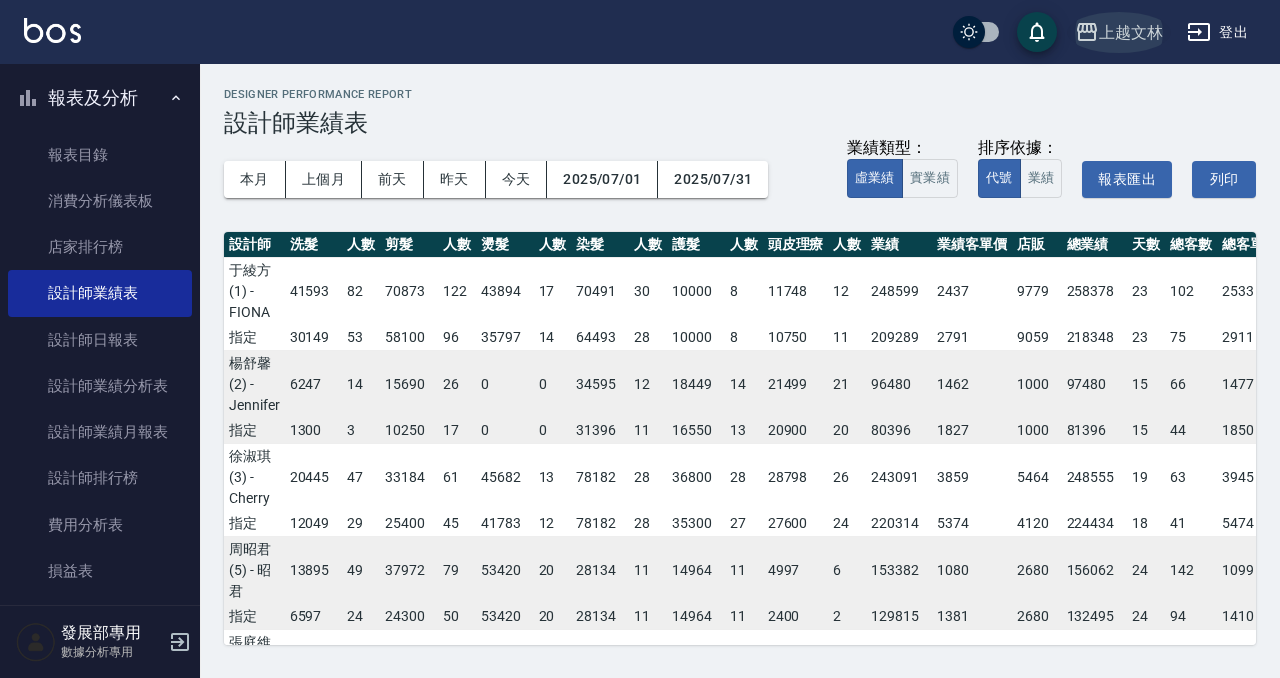 click on "上越文林" at bounding box center (1131, 32) 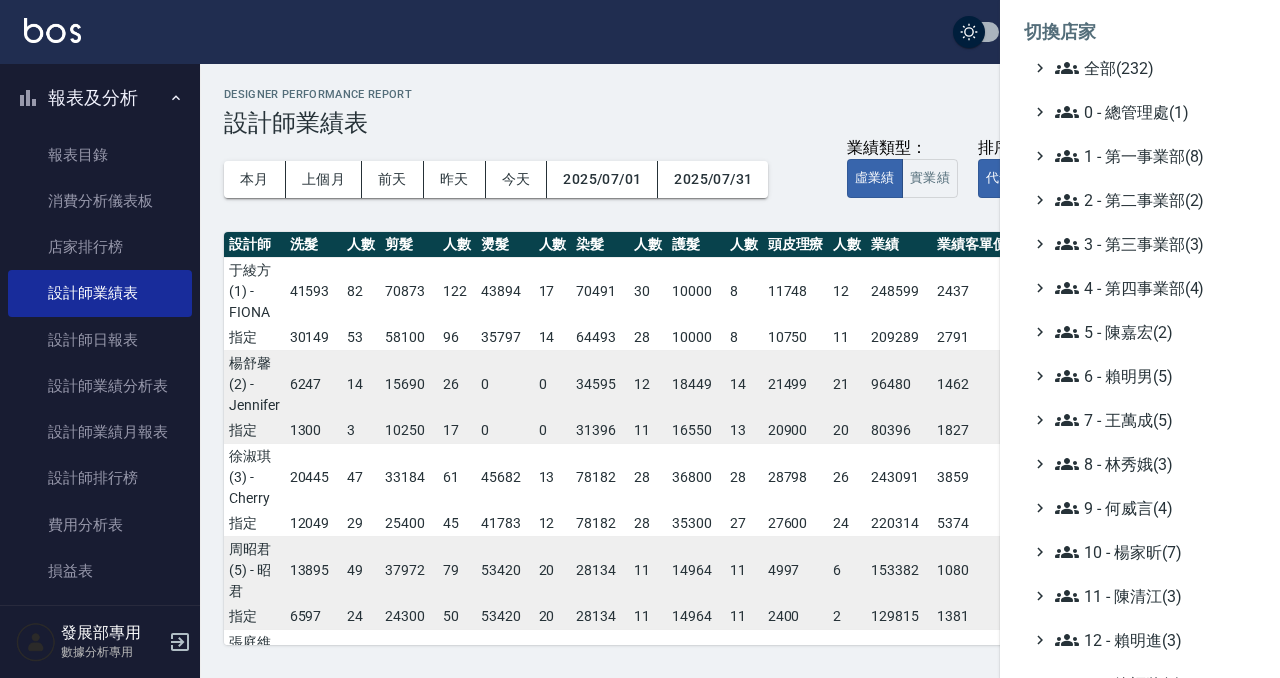 click on "全部(232) 0 - 總管理處(1) 1 - 第一事業部(8) 2 - 第二事業部(2) 3 - 第三事業部(3) 4 - 第四事業部(4) 5 - 陳嘉宏(2) 6 - 賴明男(5) 7 - 王萬成(5) 8 - 林秀娥(3) 9 - 何威言(4) 10 - 楊家昕(7) 11 - 陳清江(3) 12 - 賴明進(3) 13 - 簡福將(2) 14 - 李欣哲(3) 16 - 蕭楊吉(1) 17 - 顏鵬原(4) 18 - 單店(3) 19 - 新城區(3) 20 - 測試區(1) 21 - 歷史區(35)  - BeautyOS(9)" at bounding box center (1140, 552) 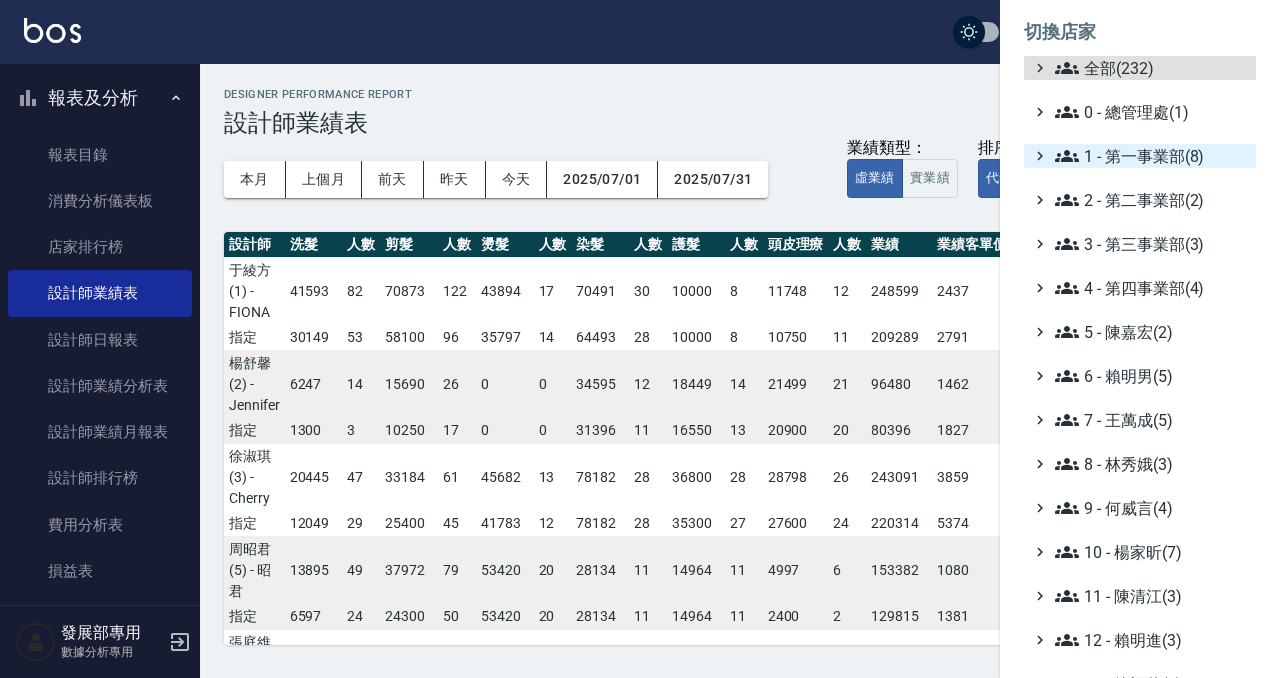 click on "1 - 第一事業部(8)" at bounding box center (1151, 156) 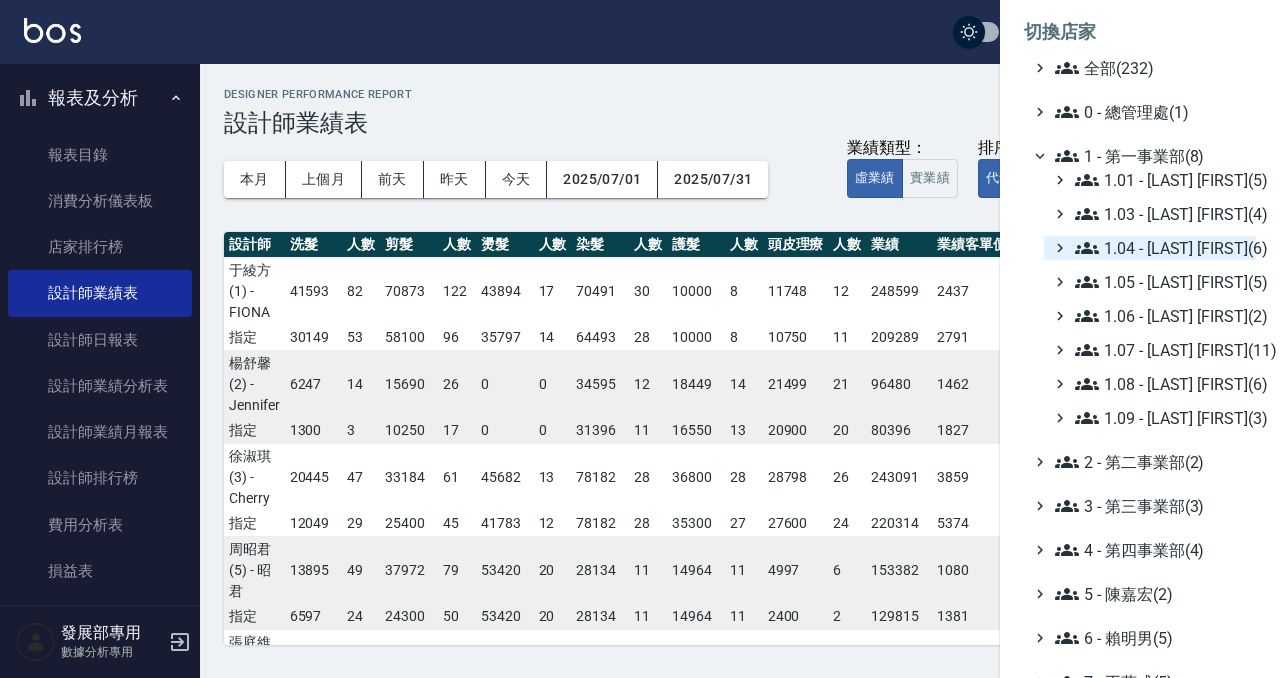 click on "1.04 - 陳敬羽(6)" at bounding box center (1161, 248) 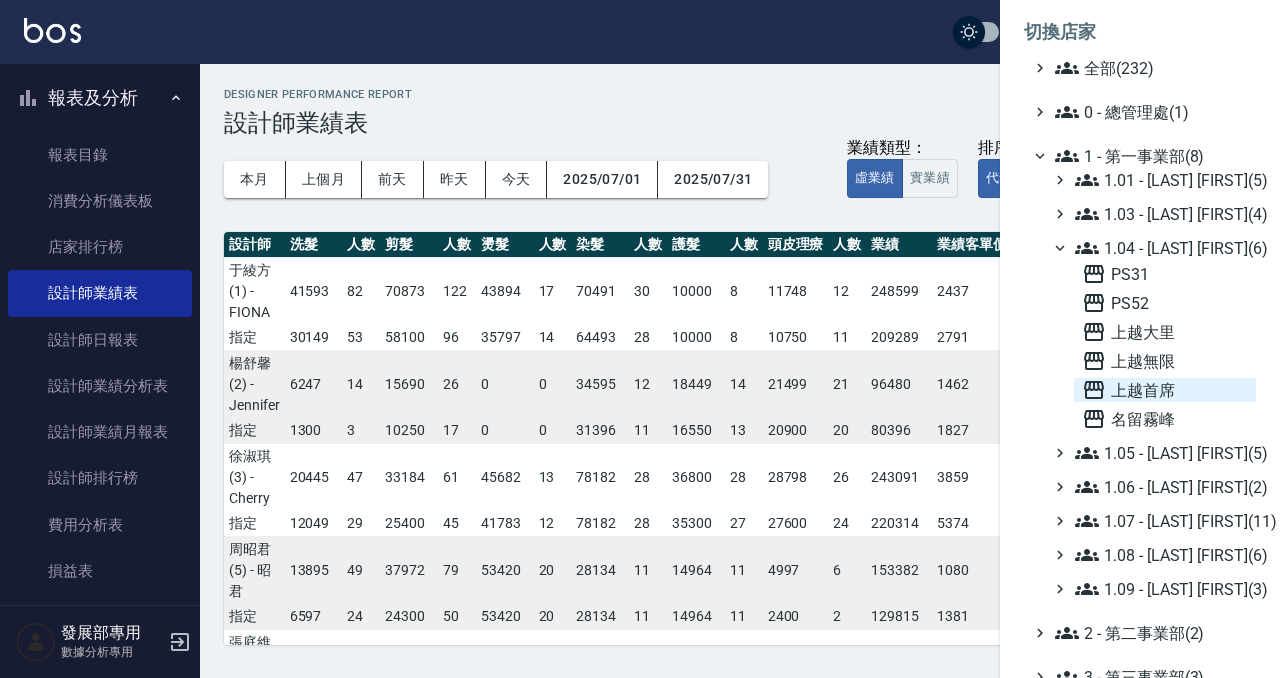 click on "上越首席" at bounding box center [1165, 390] 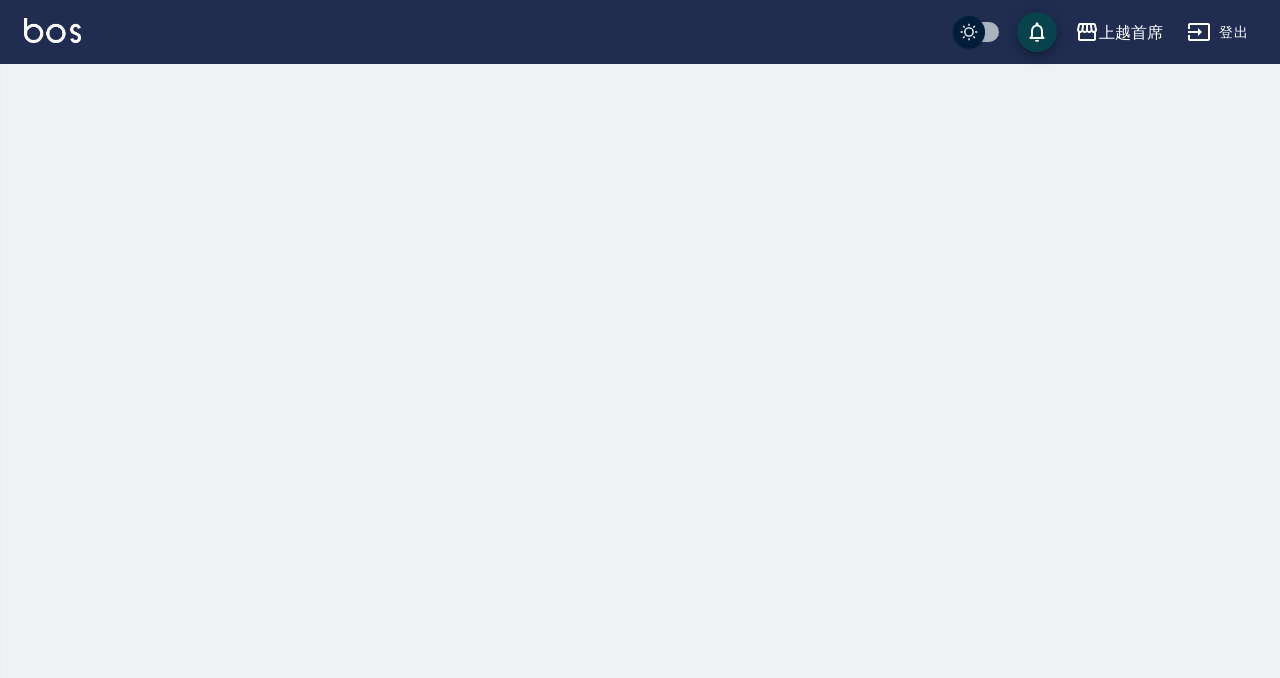 scroll, scrollTop: 0, scrollLeft: 0, axis: both 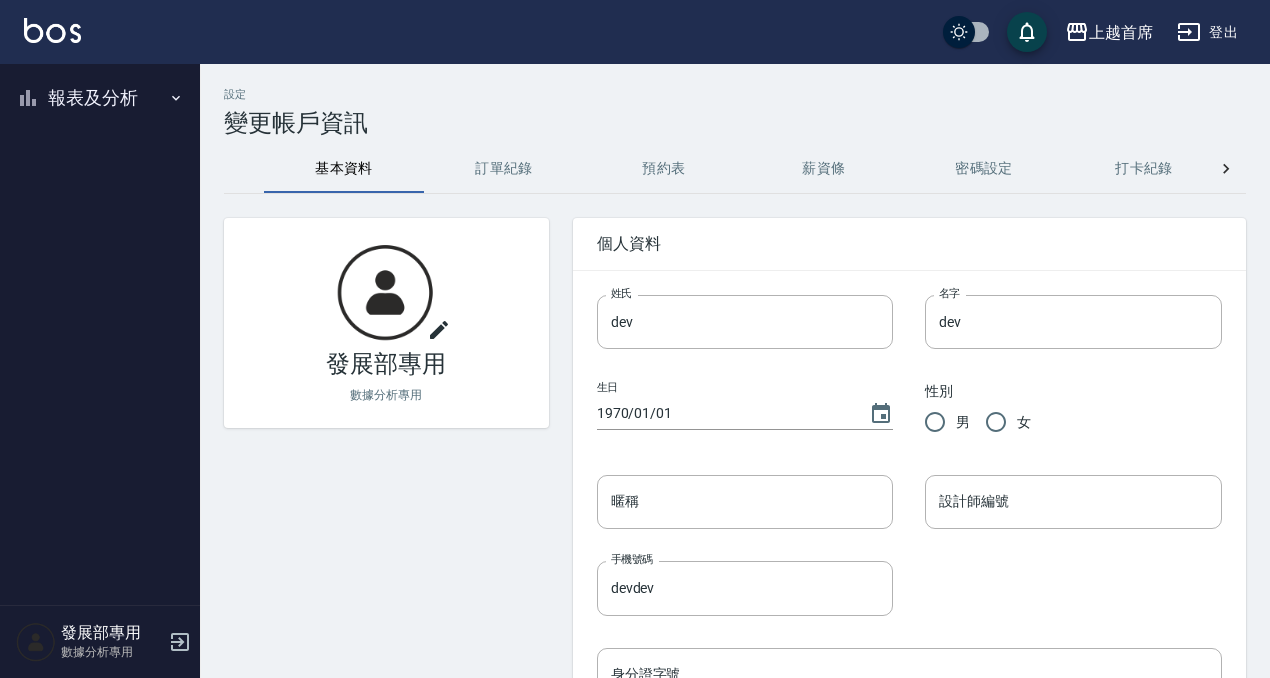 click on "報表及分析" at bounding box center [100, 98] 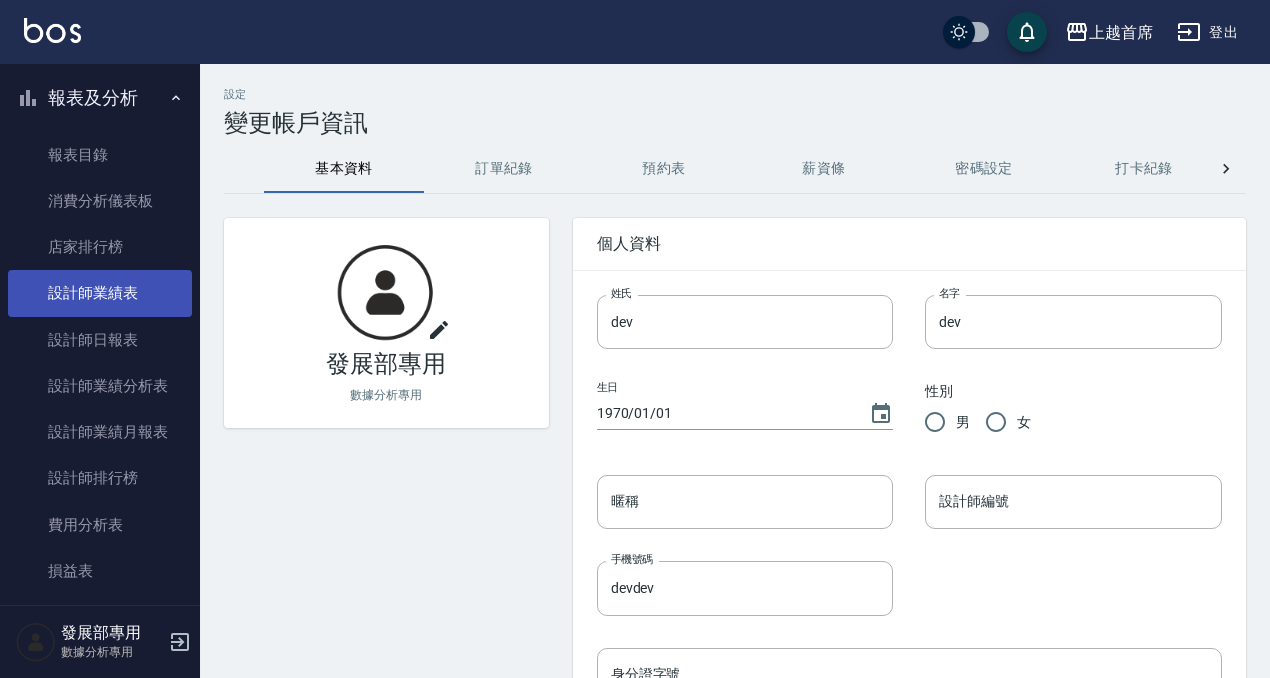 click on "設計師業績表" at bounding box center [100, 293] 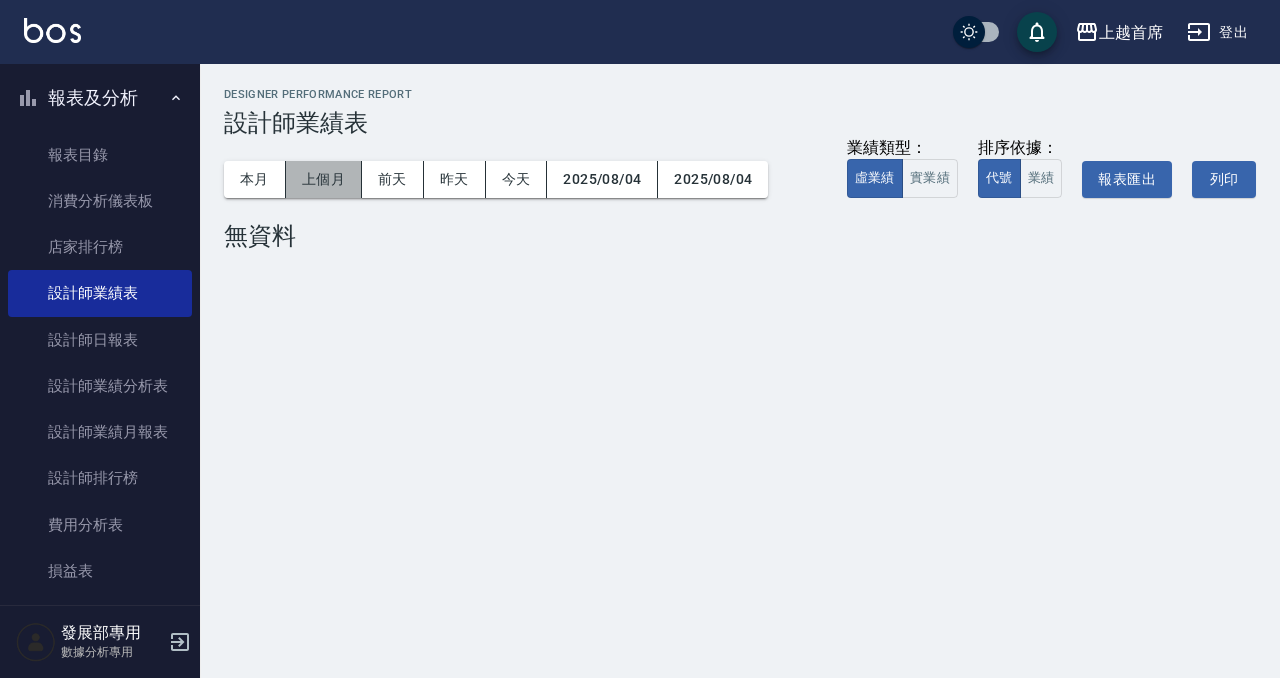 click on "上個月" at bounding box center (324, 179) 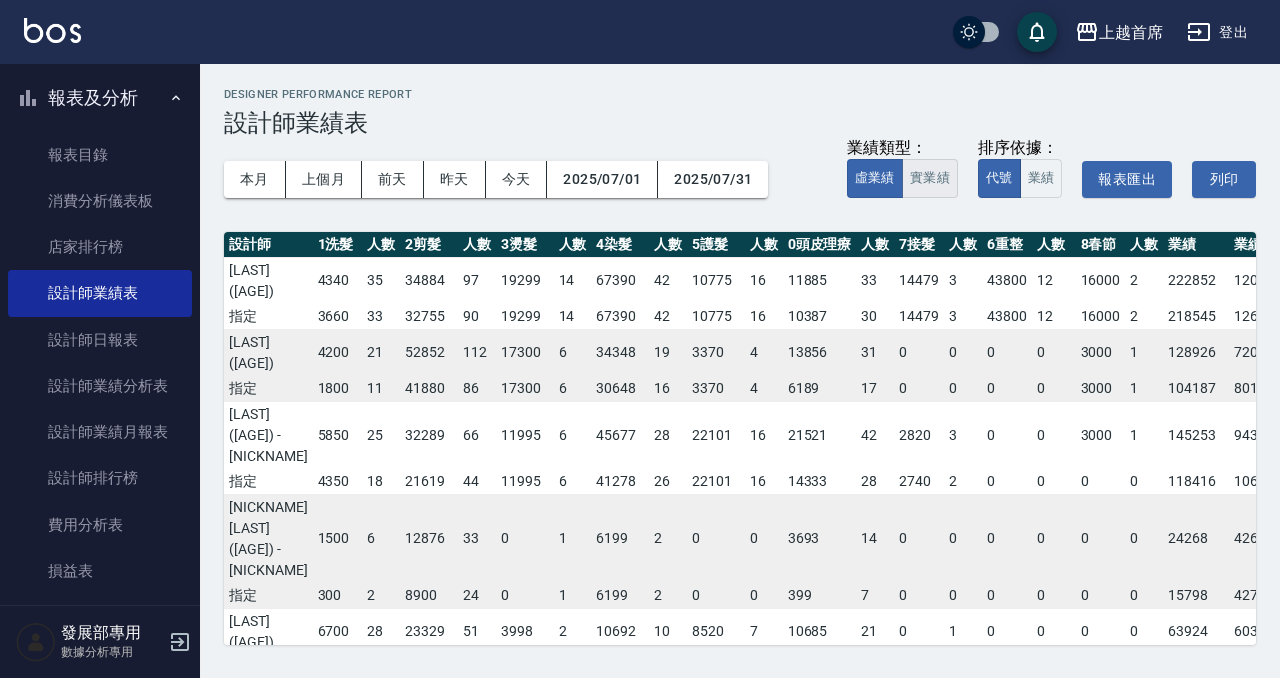 click on "實業績" at bounding box center (930, 178) 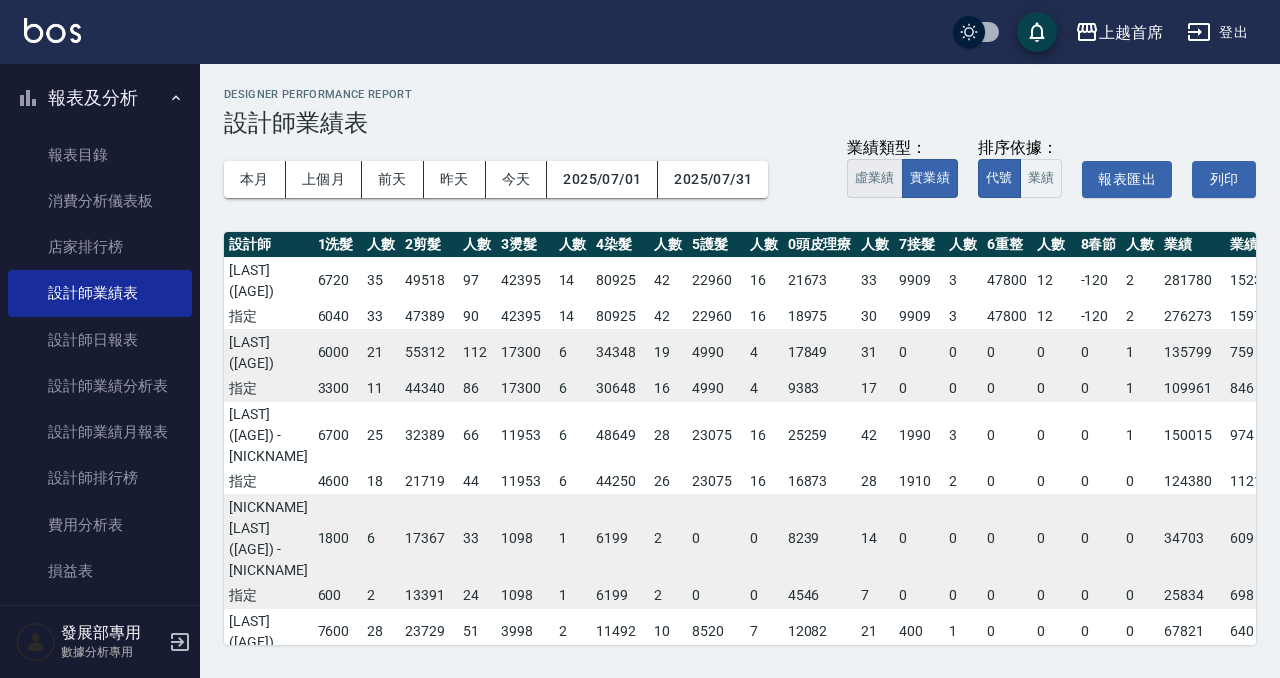 click on "虛業績" at bounding box center [875, 178] 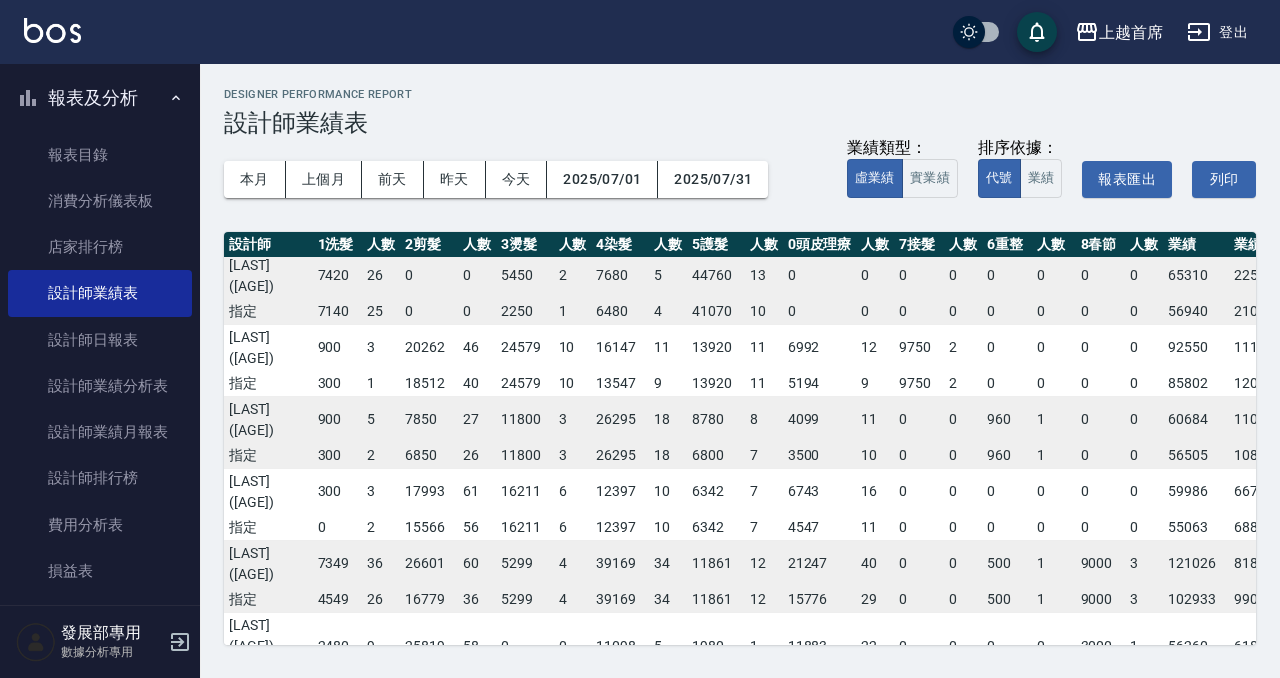 scroll, scrollTop: 500, scrollLeft: 0, axis: vertical 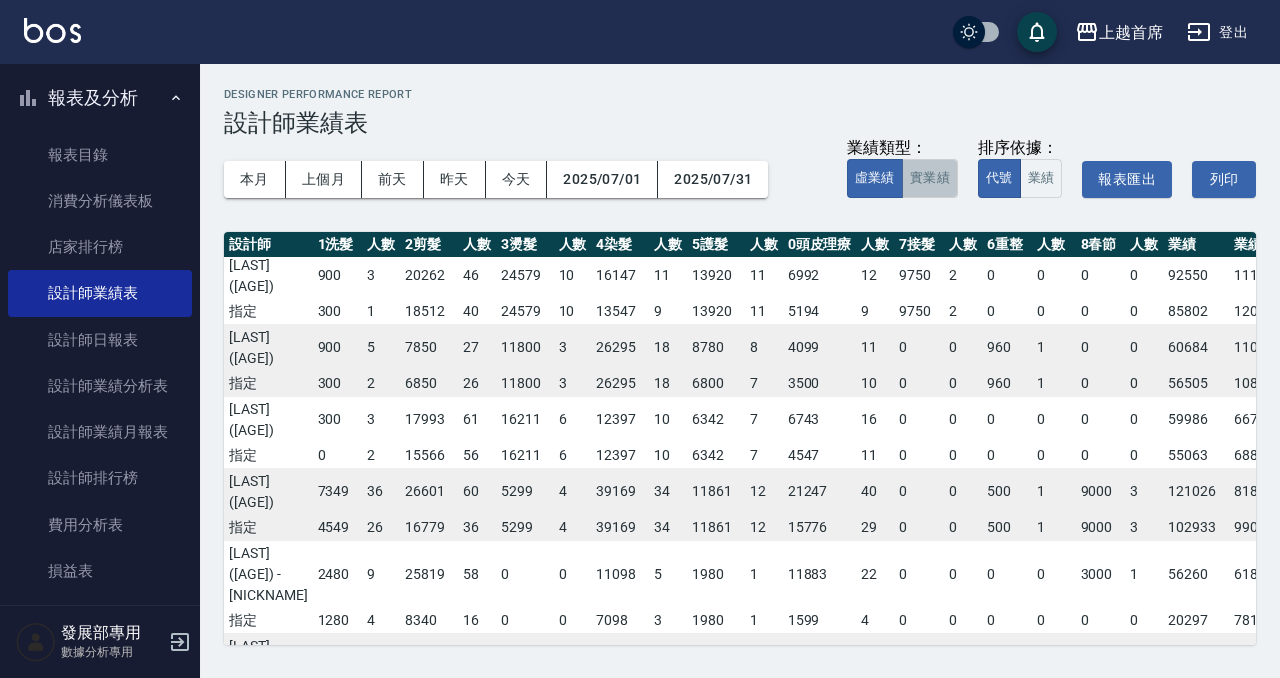 click on "實業績" at bounding box center (930, 178) 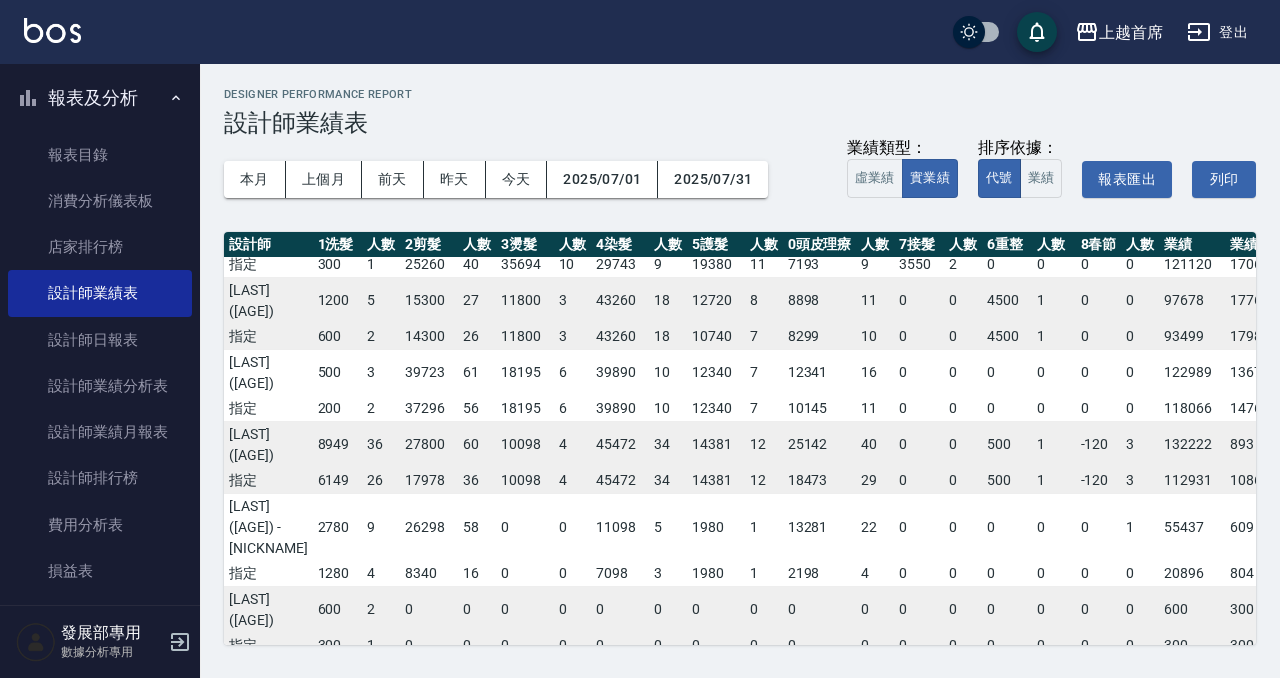 scroll, scrollTop: 647, scrollLeft: 0, axis: vertical 